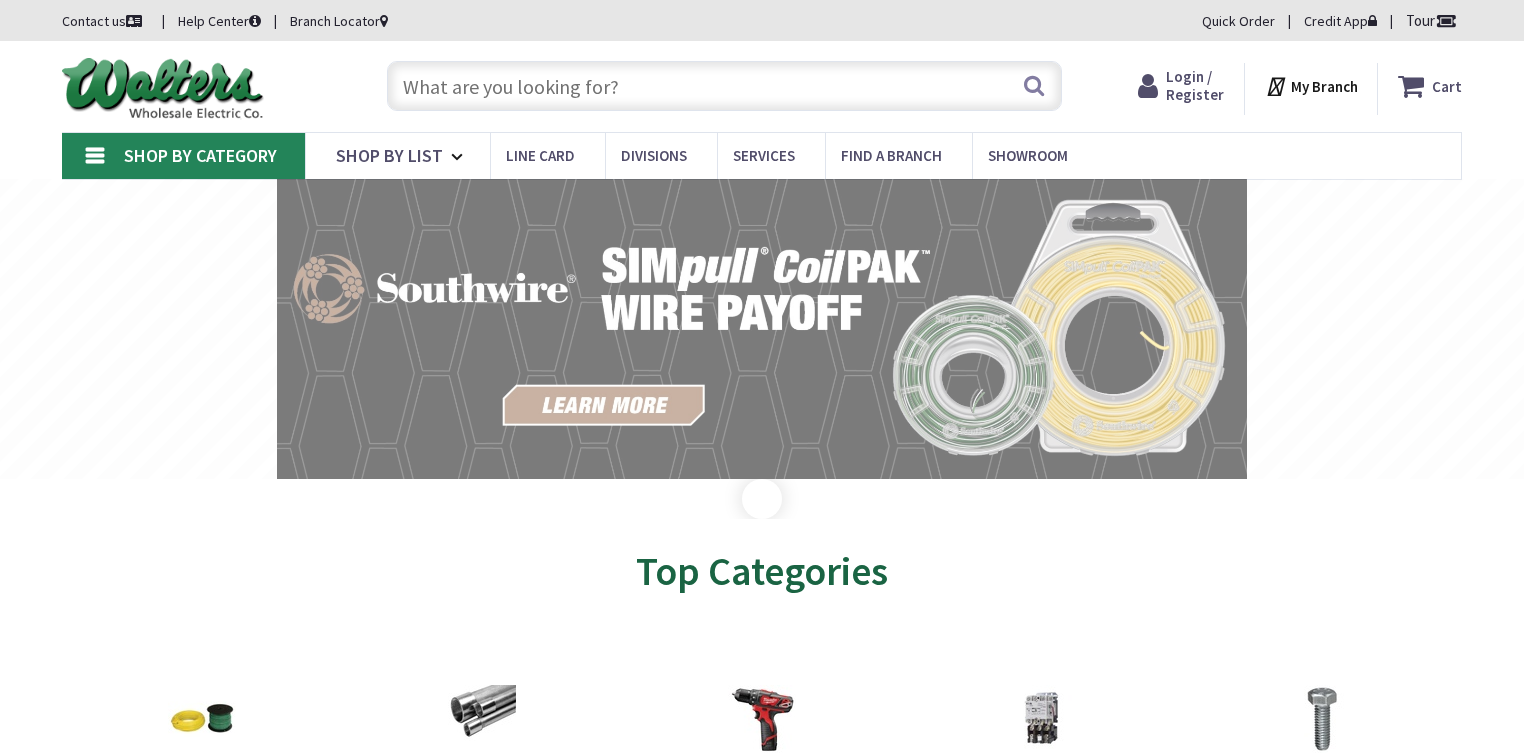 scroll, scrollTop: 0, scrollLeft: 0, axis: both 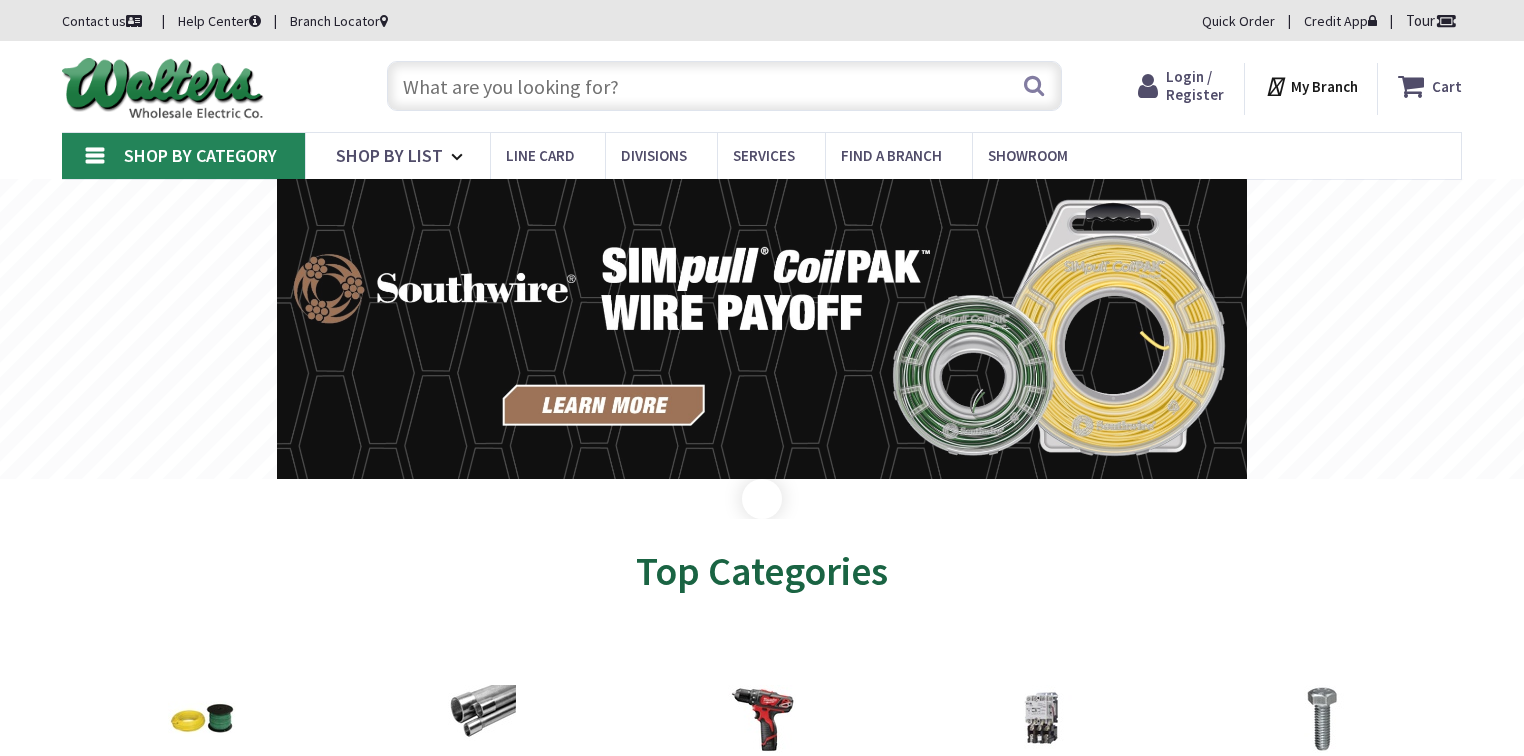 click at bounding box center [724, 86] 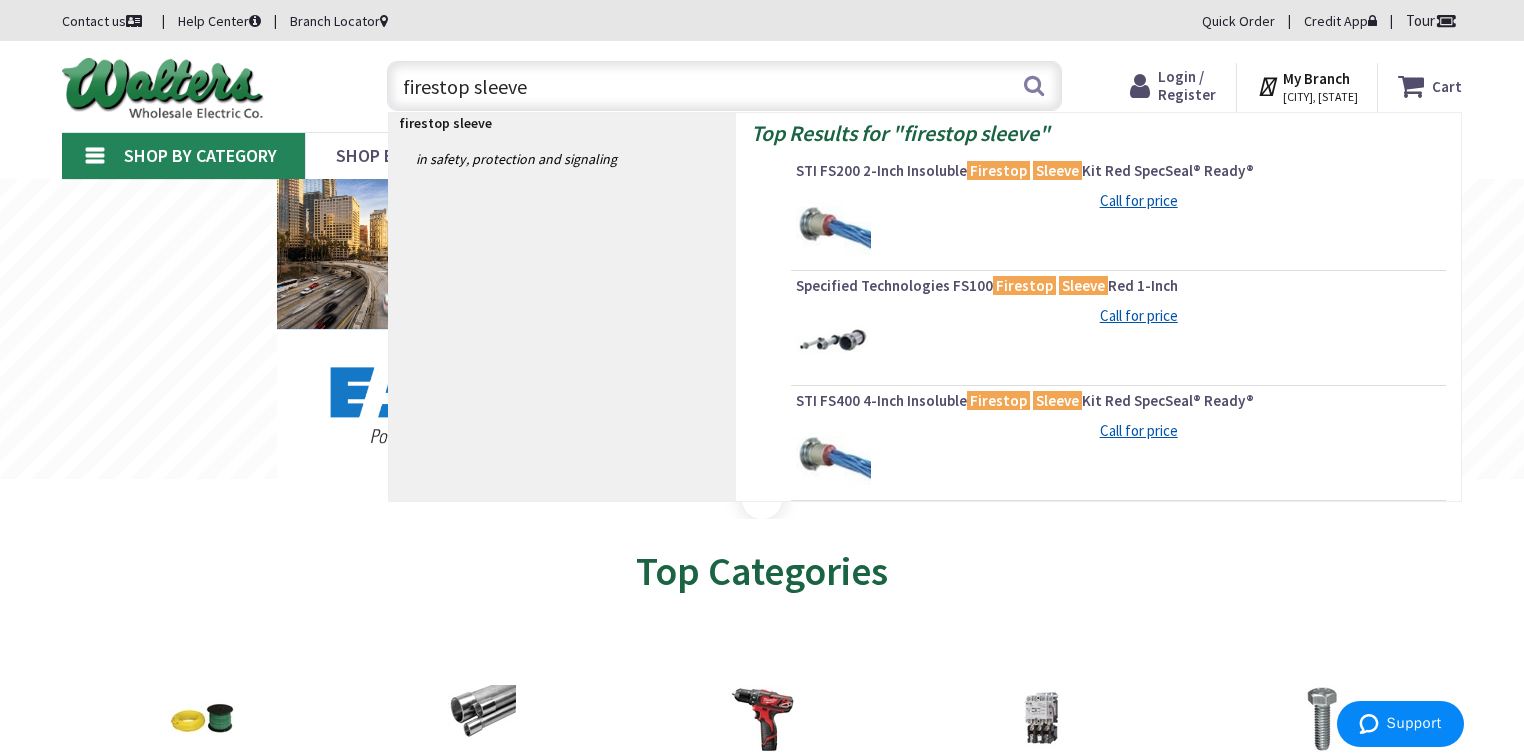 type on "firestop sleeve" 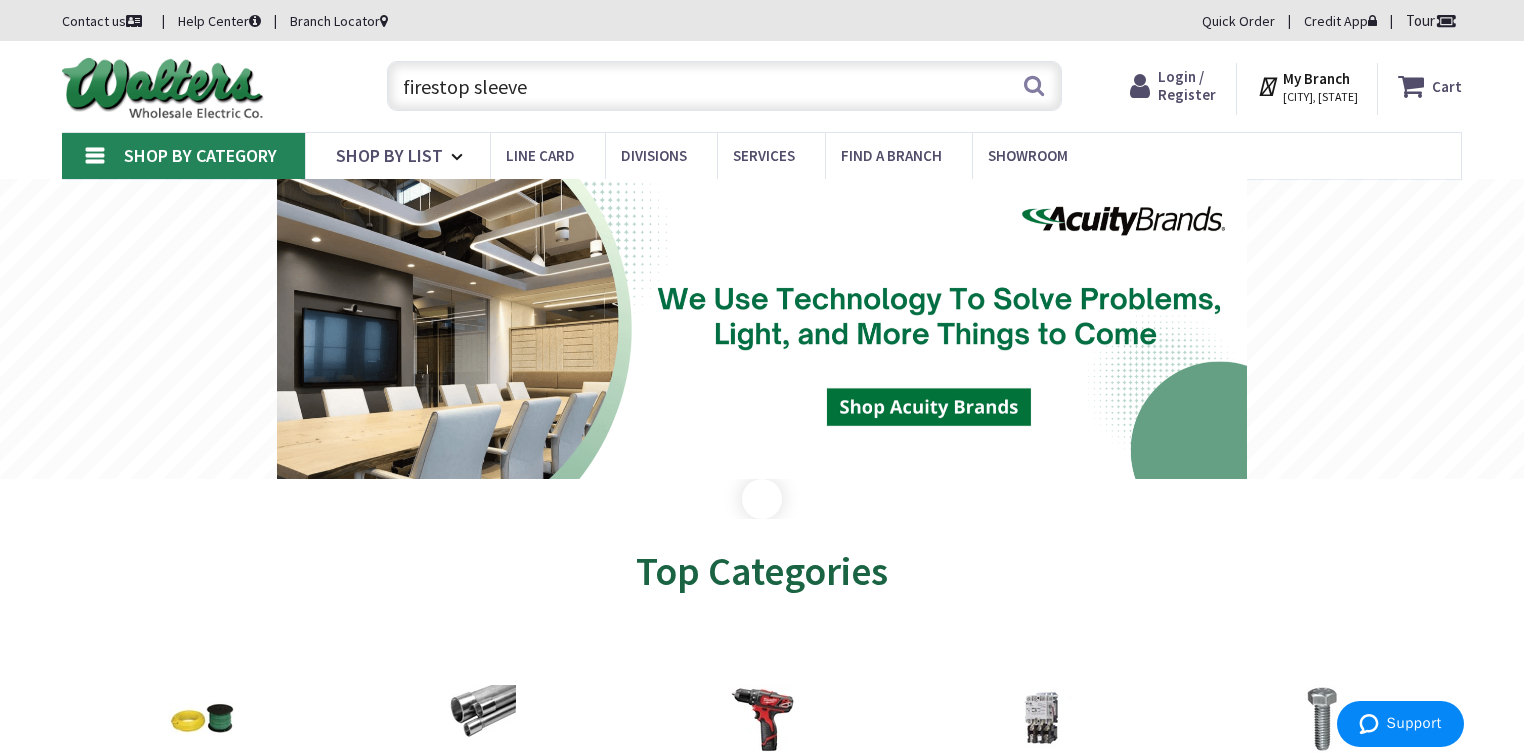 drag, startPoint x: 556, startPoint y: 82, endPoint x: 351, endPoint y: 89, distance: 205.11948 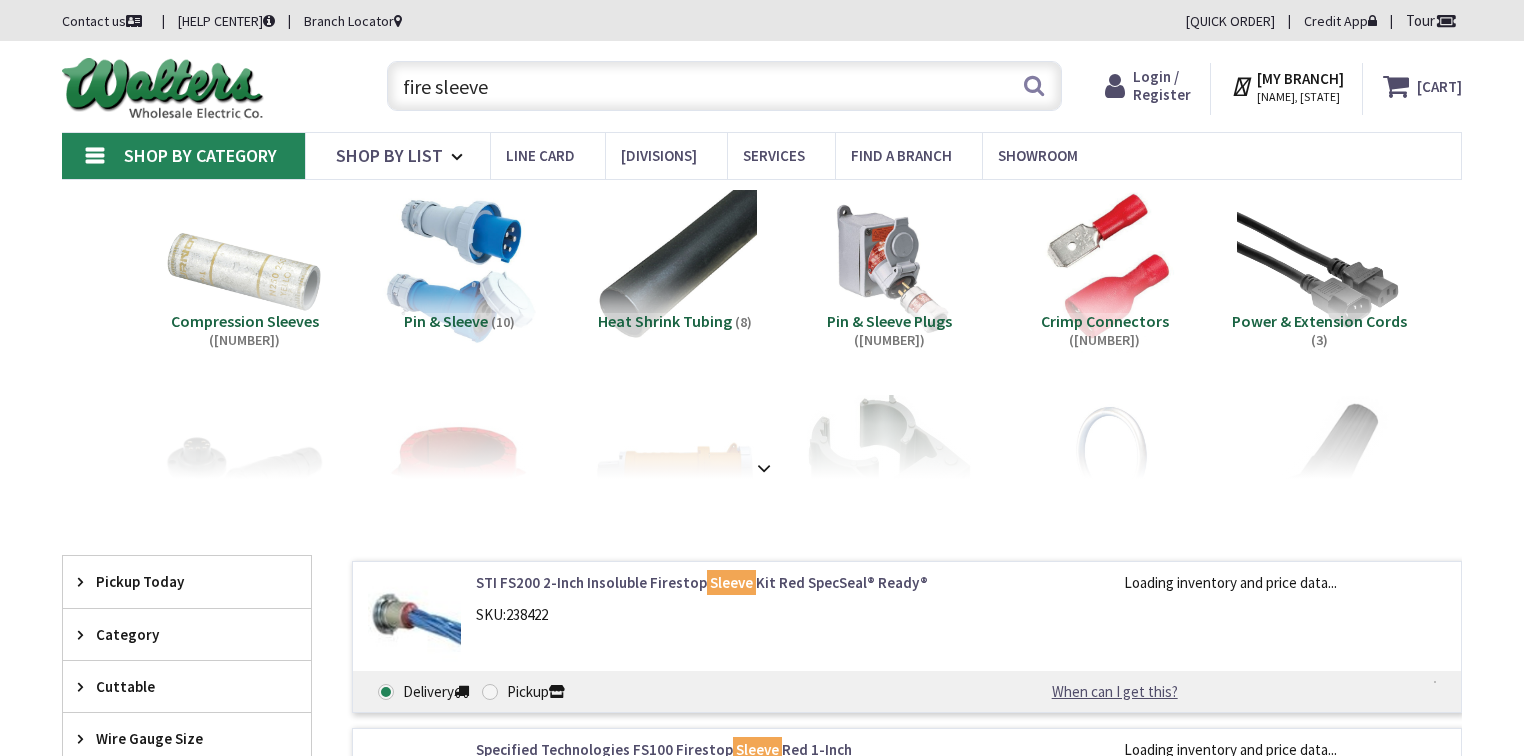 scroll, scrollTop: 136, scrollLeft: 0, axis: vertical 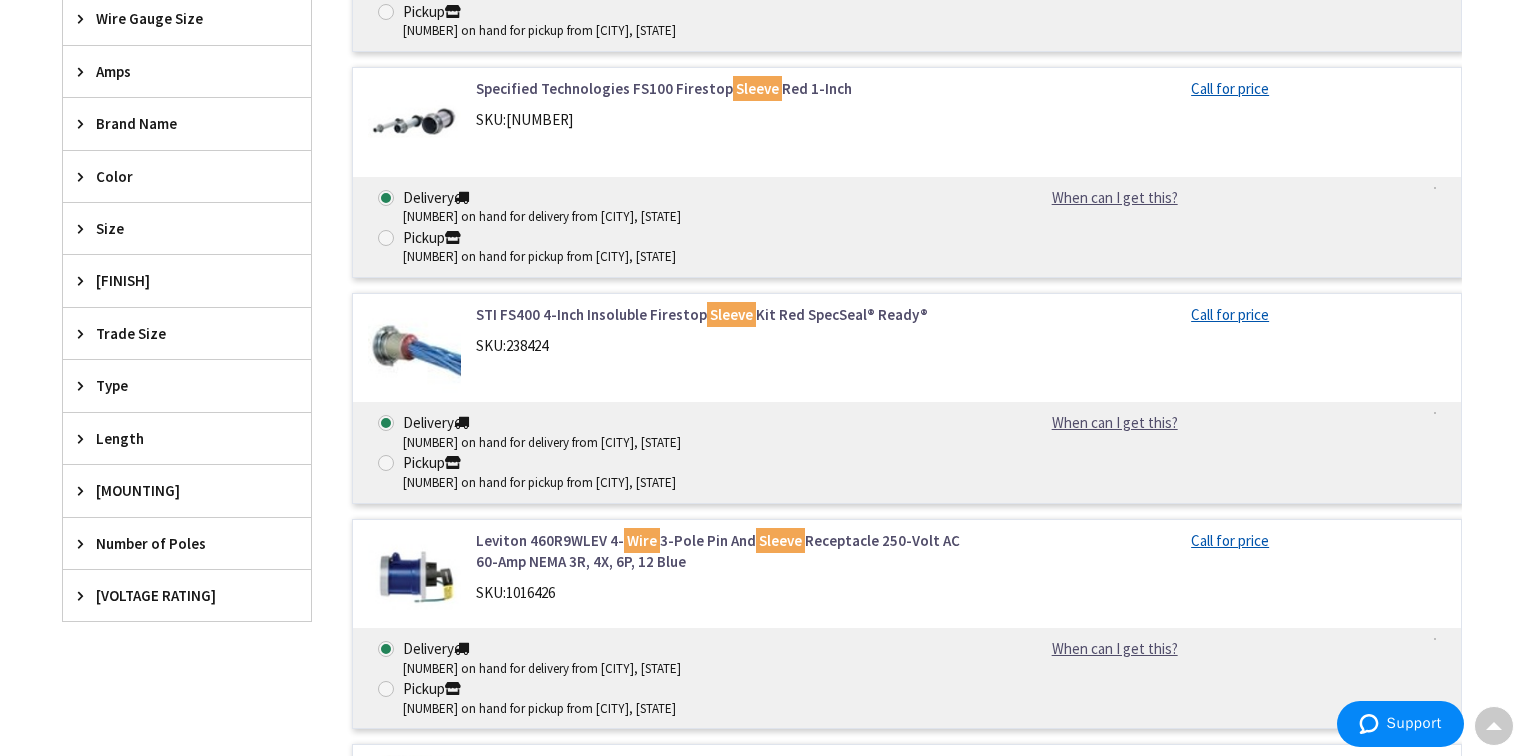 click on "STI FS400 4-Inch Insoluble Firestop  Sleeve  Kit Red SpecSeal® Ready®" at bounding box center (730, 314) 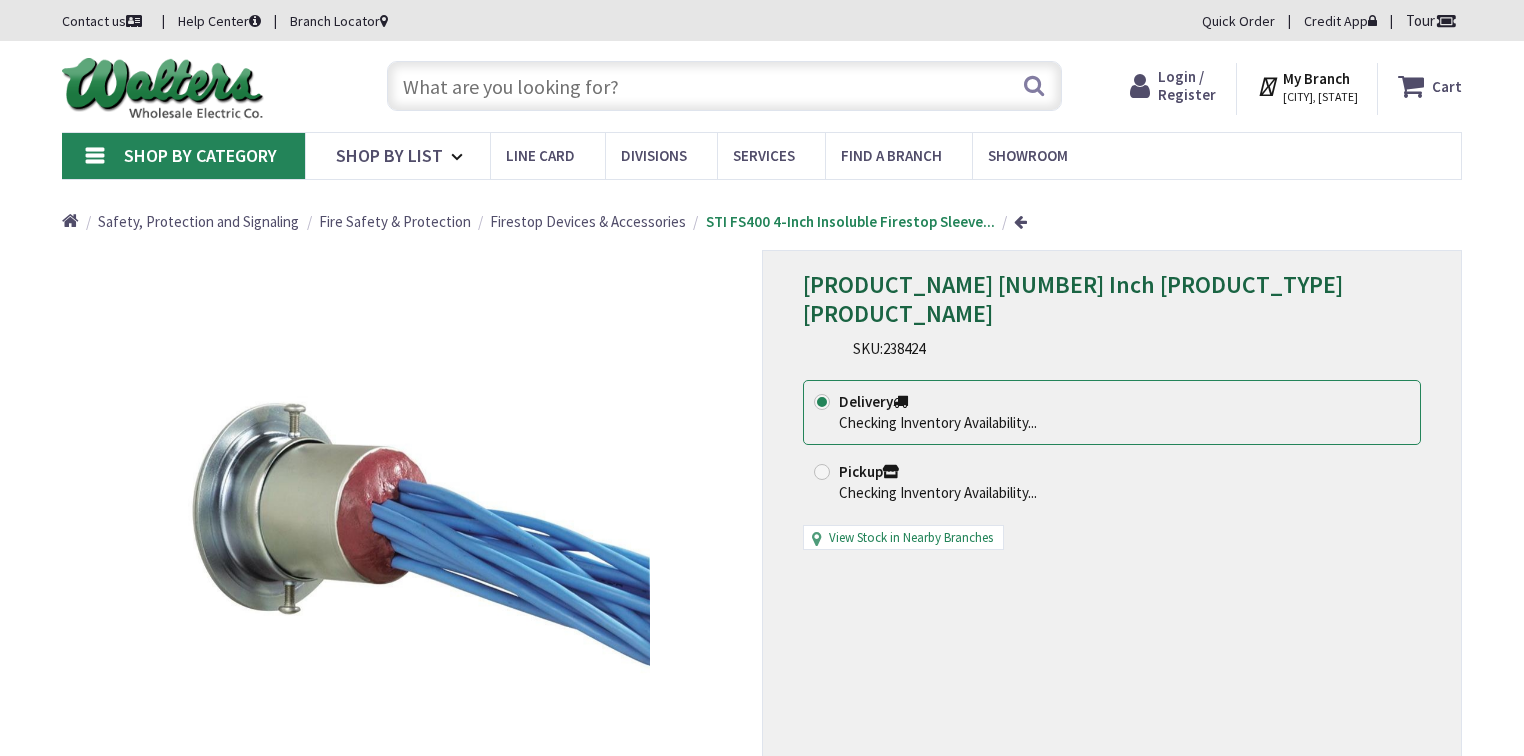 scroll, scrollTop: 0, scrollLeft: 0, axis: both 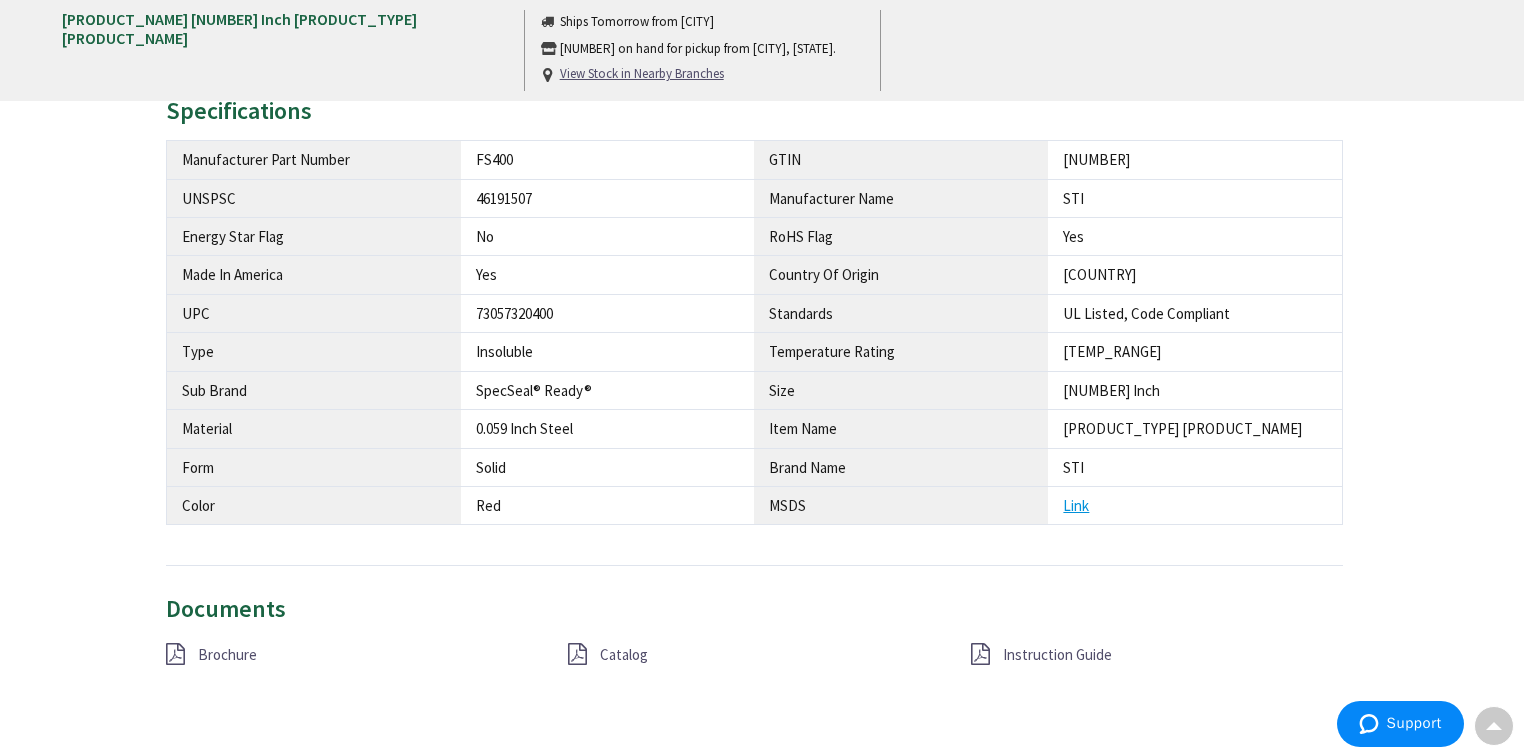 click on "Catalog" at bounding box center (624, 654) 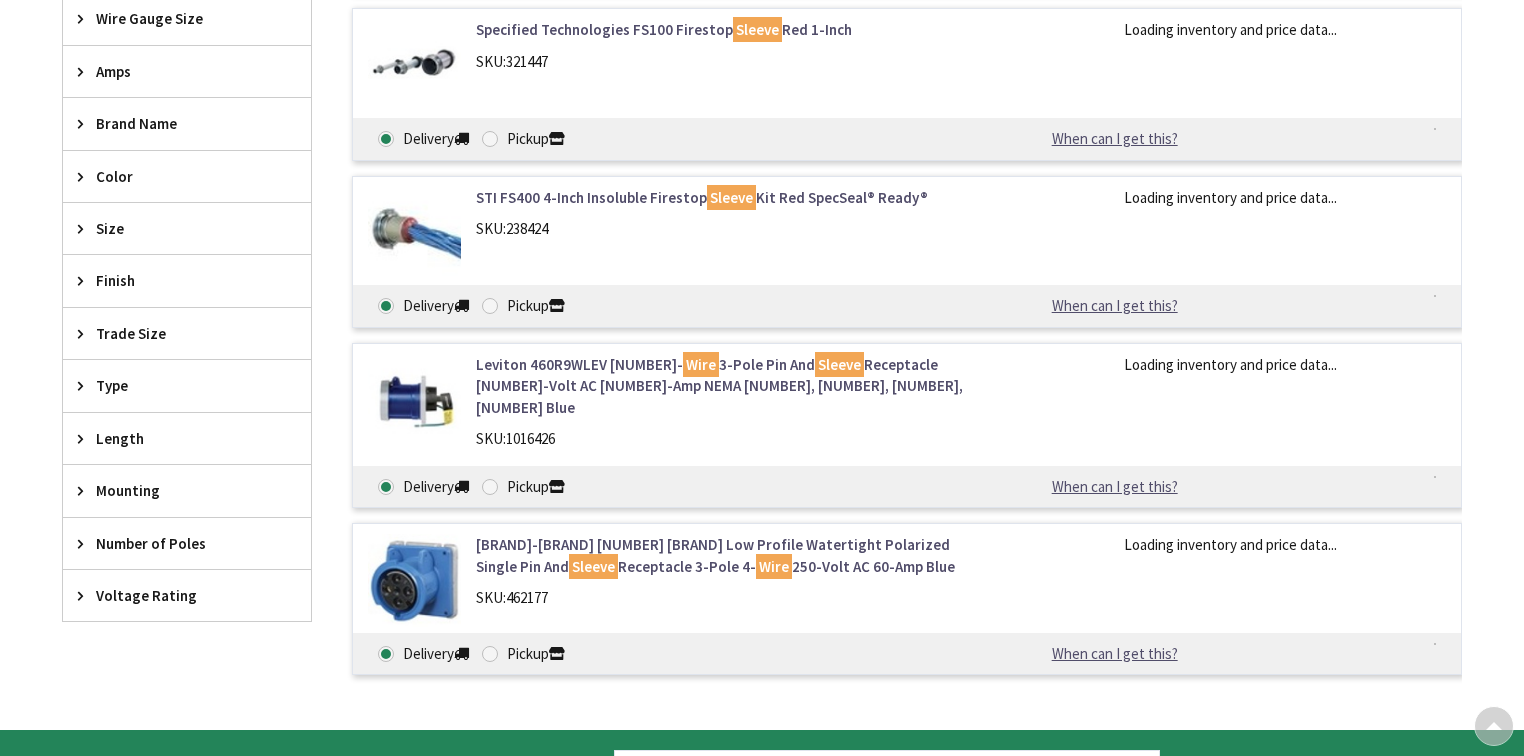 scroll, scrollTop: 0, scrollLeft: 0, axis: both 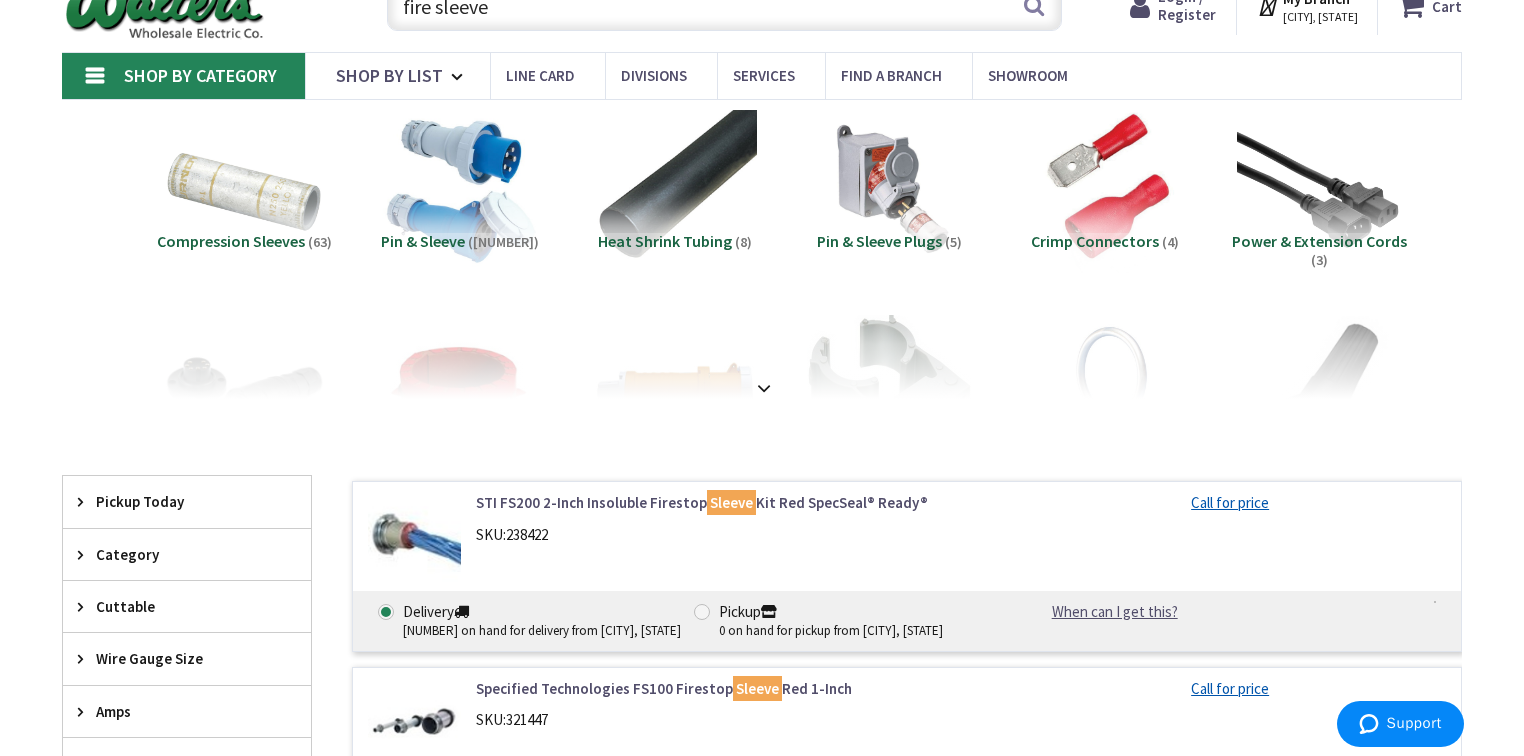 drag, startPoint x: 520, startPoint y: 16, endPoint x: 348, endPoint y: 18, distance: 172.01163 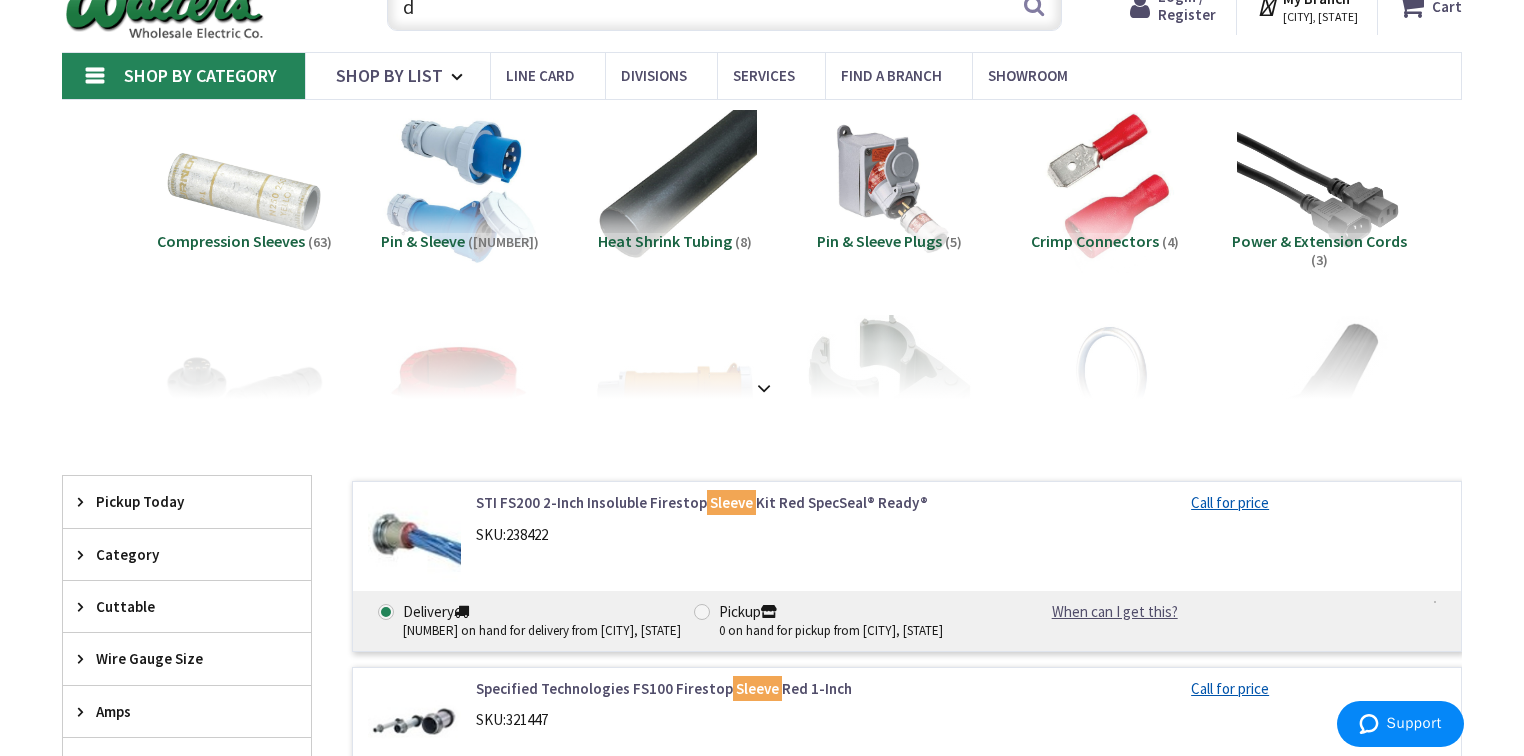 scroll, scrollTop: 73, scrollLeft: 0, axis: vertical 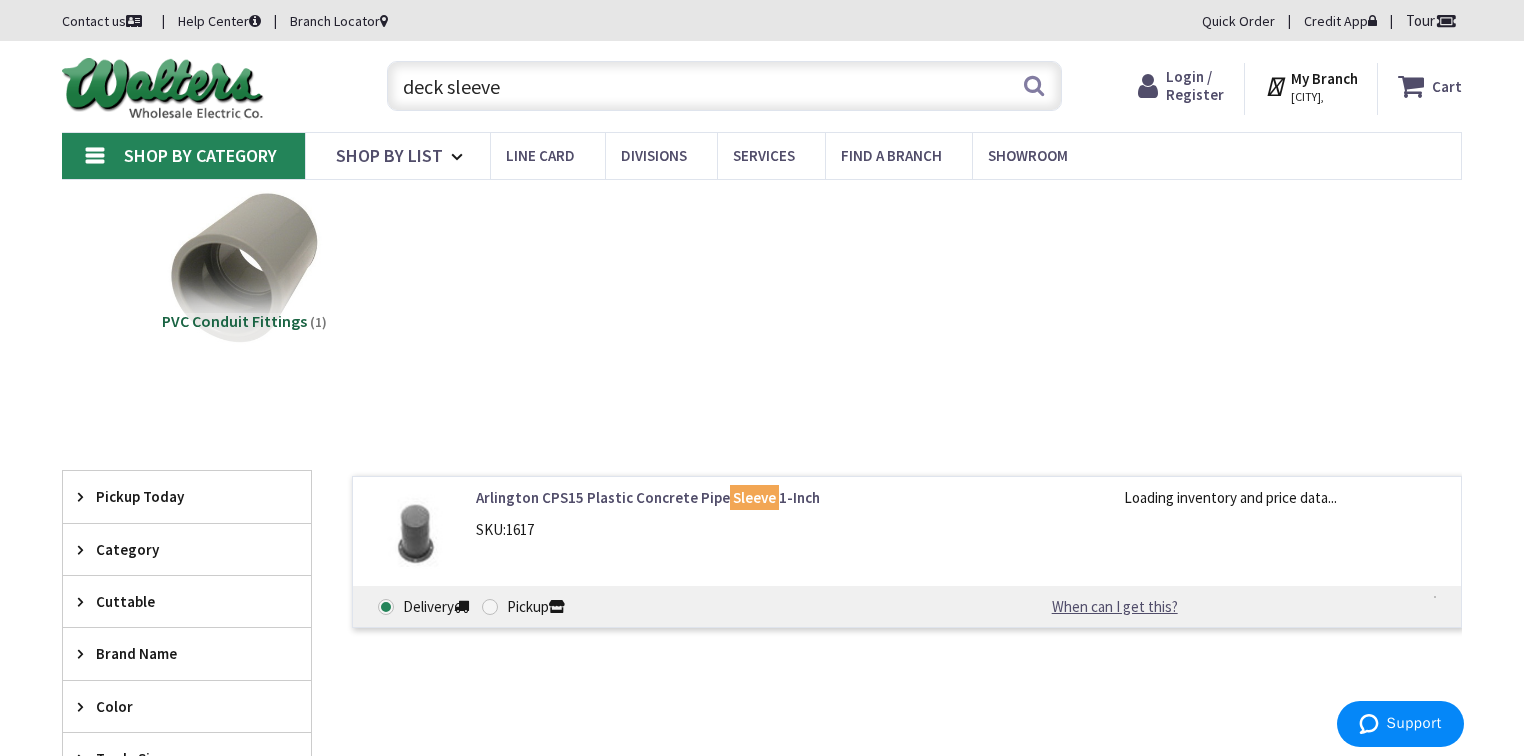 drag, startPoint x: 512, startPoint y: 88, endPoint x: 288, endPoint y: 90, distance: 224.00893 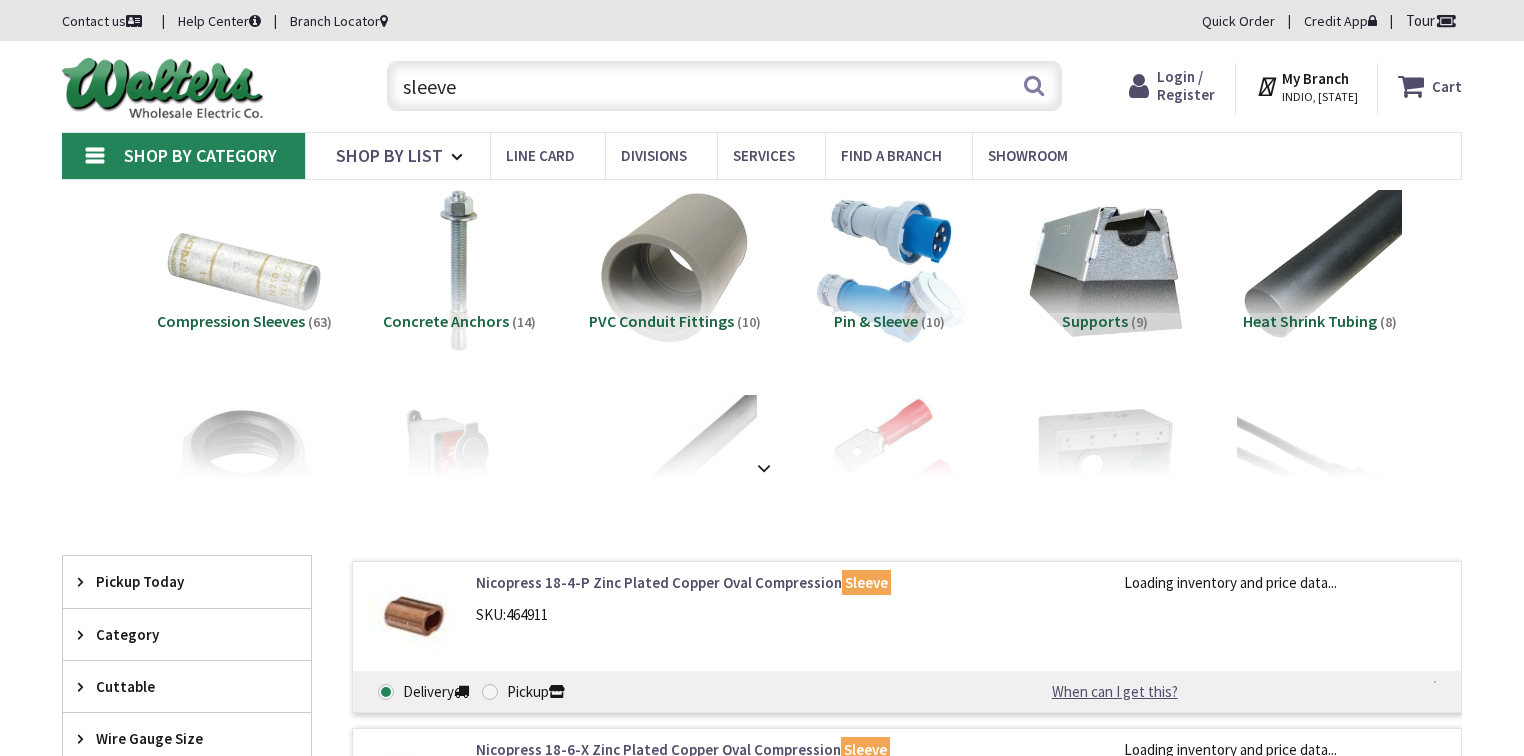 scroll, scrollTop: 0, scrollLeft: 0, axis: both 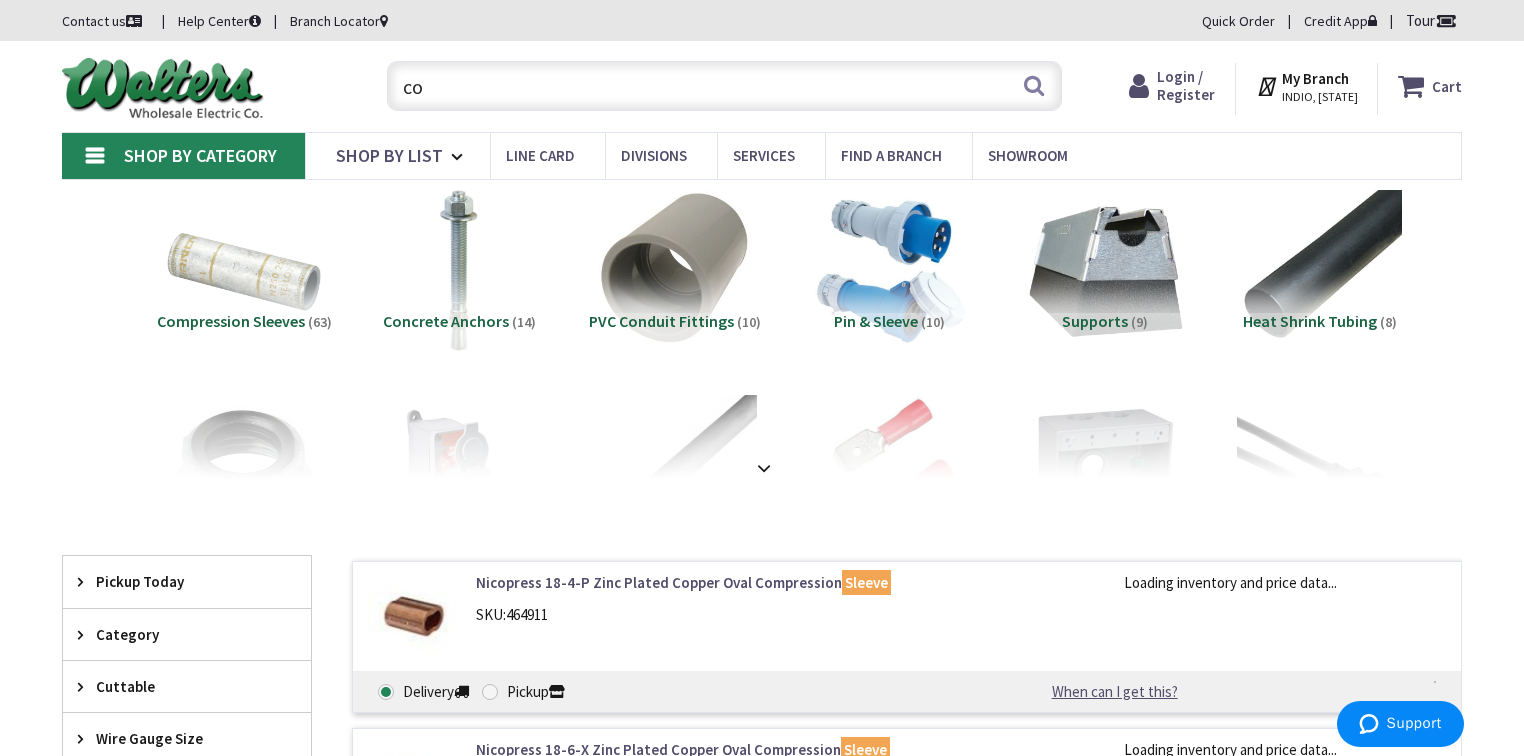 type on "con" 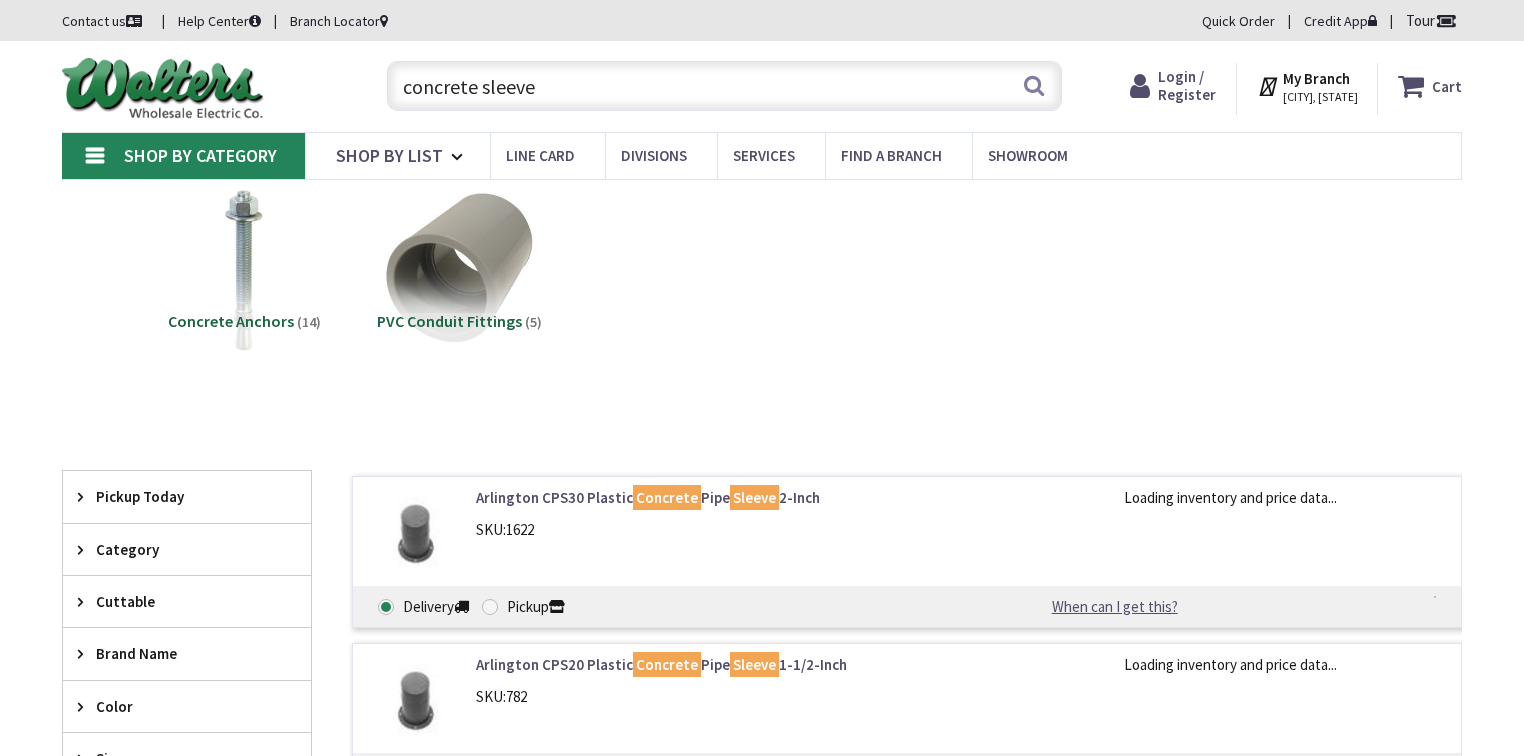 scroll, scrollTop: 0, scrollLeft: 0, axis: both 